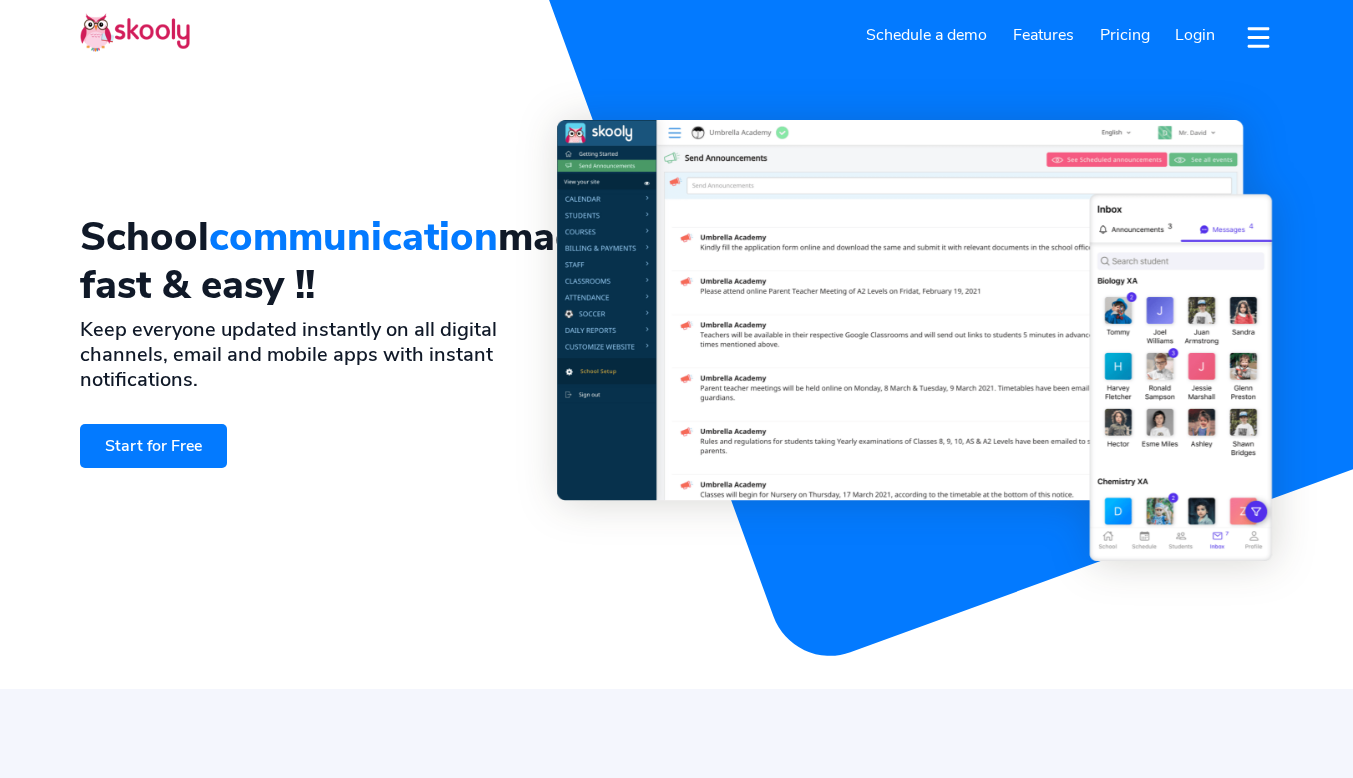 select on "en" 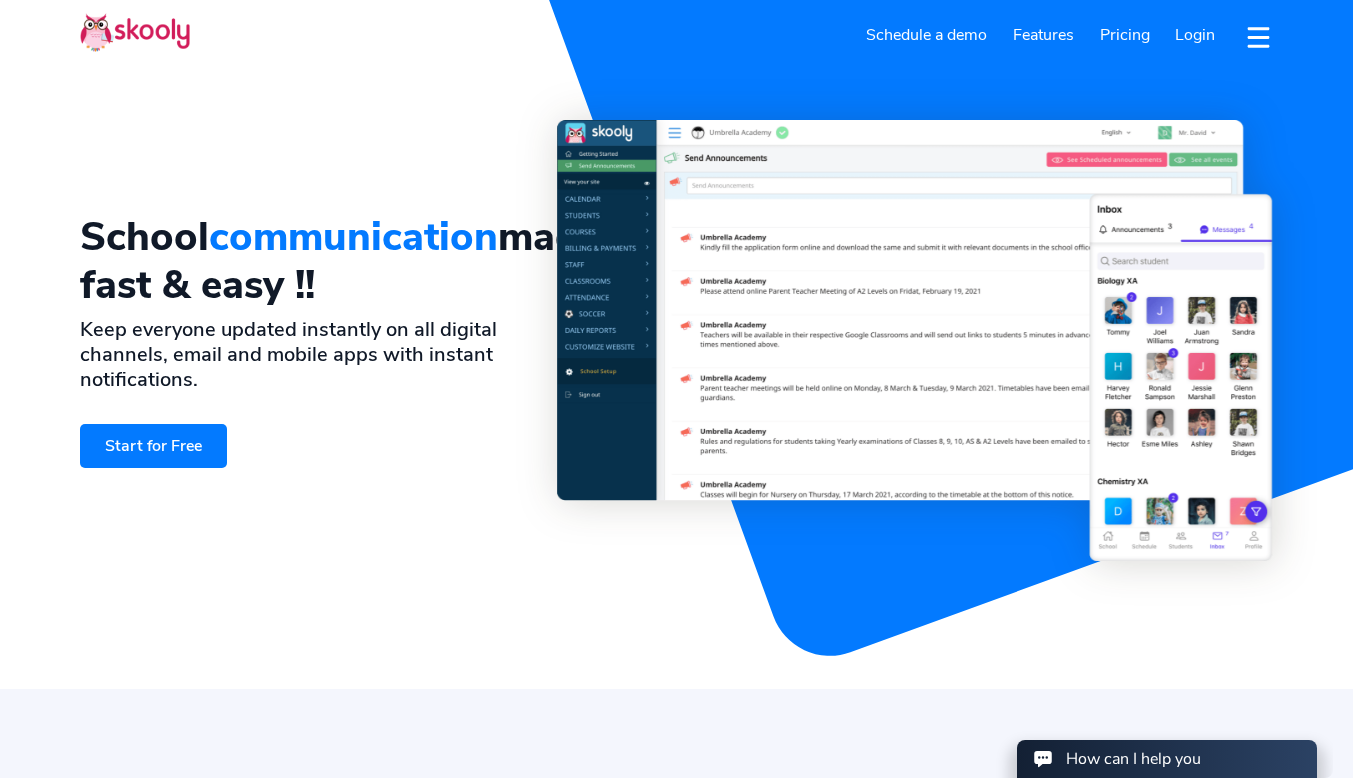 scroll, scrollTop: 0, scrollLeft: 0, axis: both 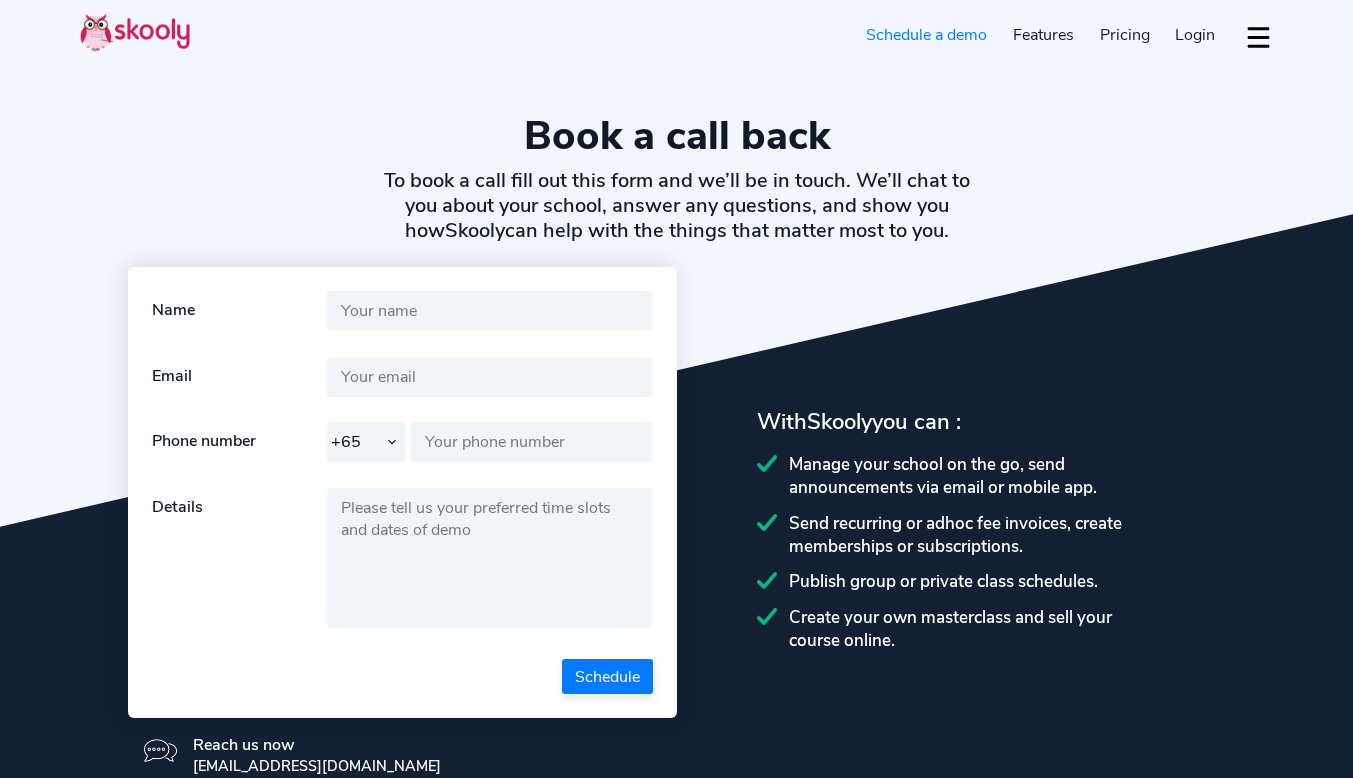 select on "65" 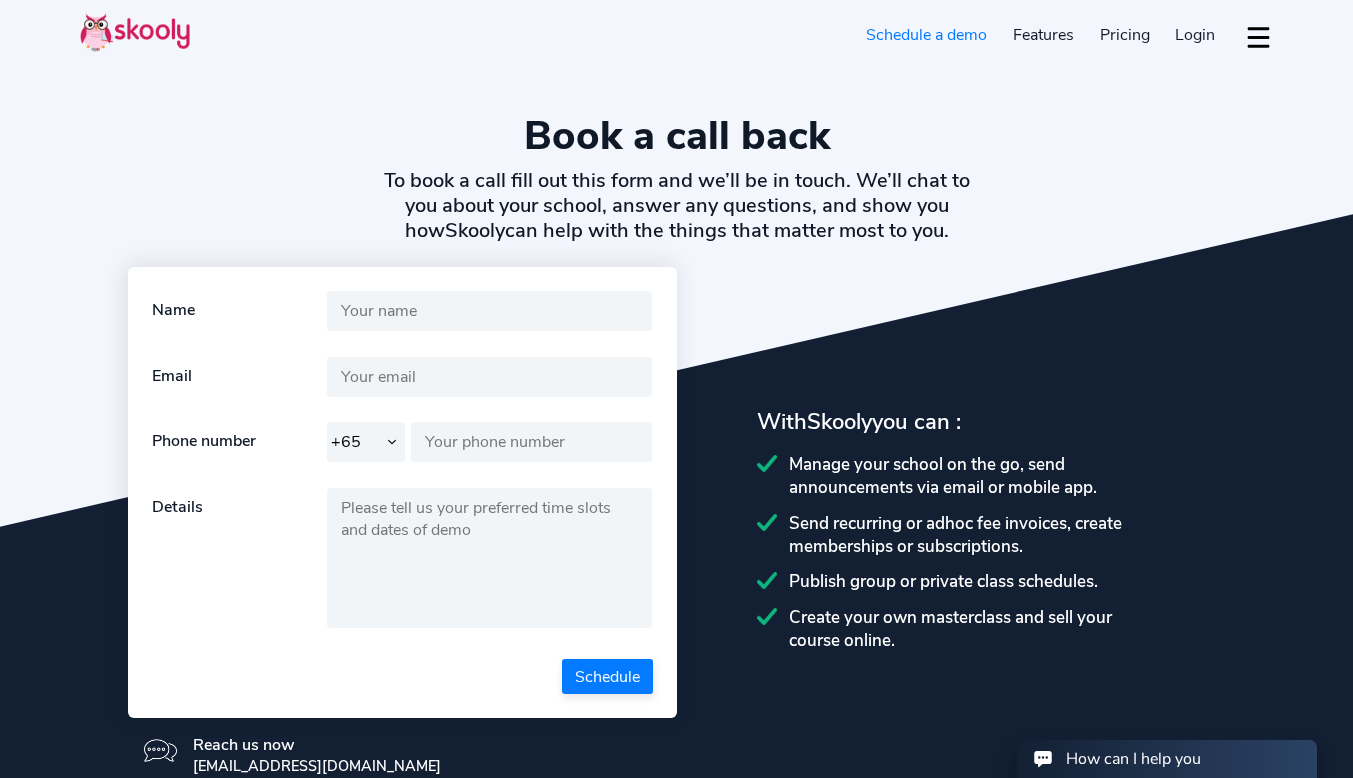 scroll, scrollTop: 0, scrollLeft: 0, axis: both 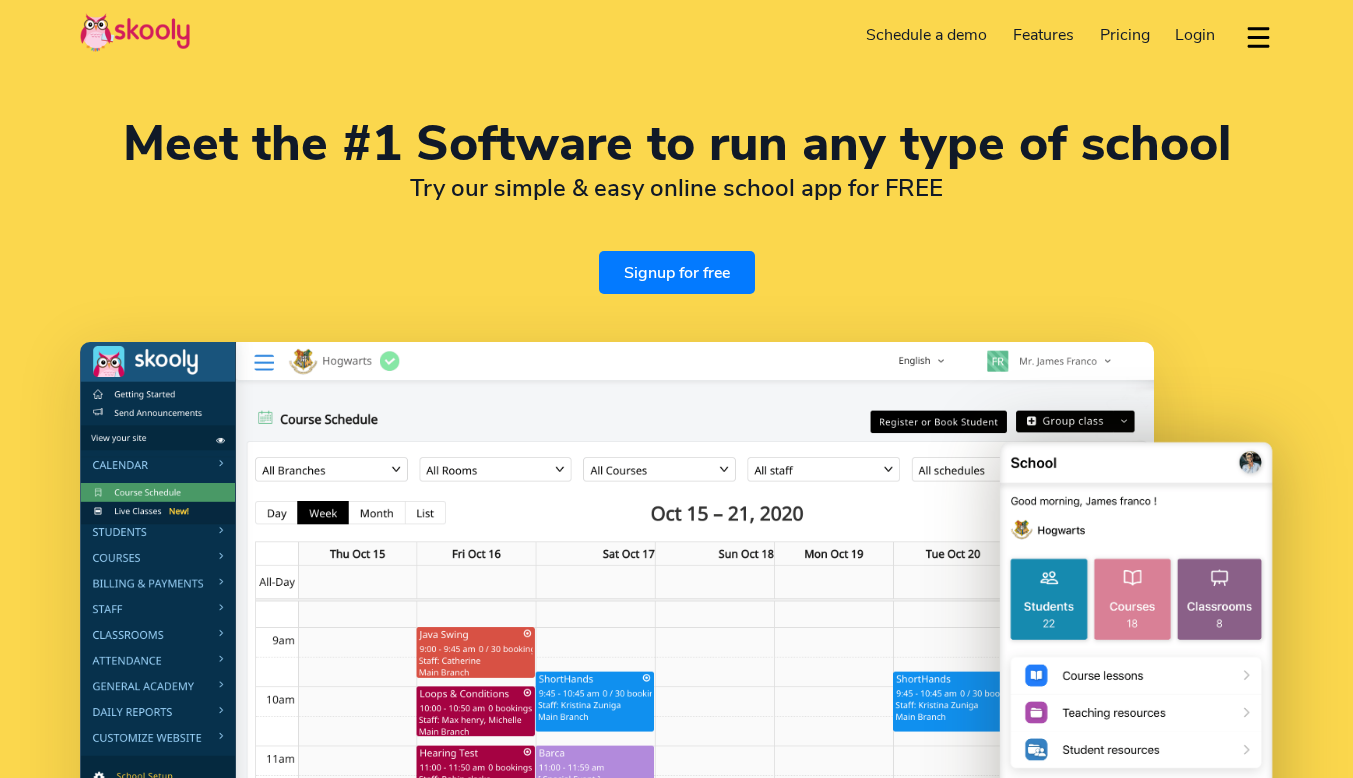 select on "en" 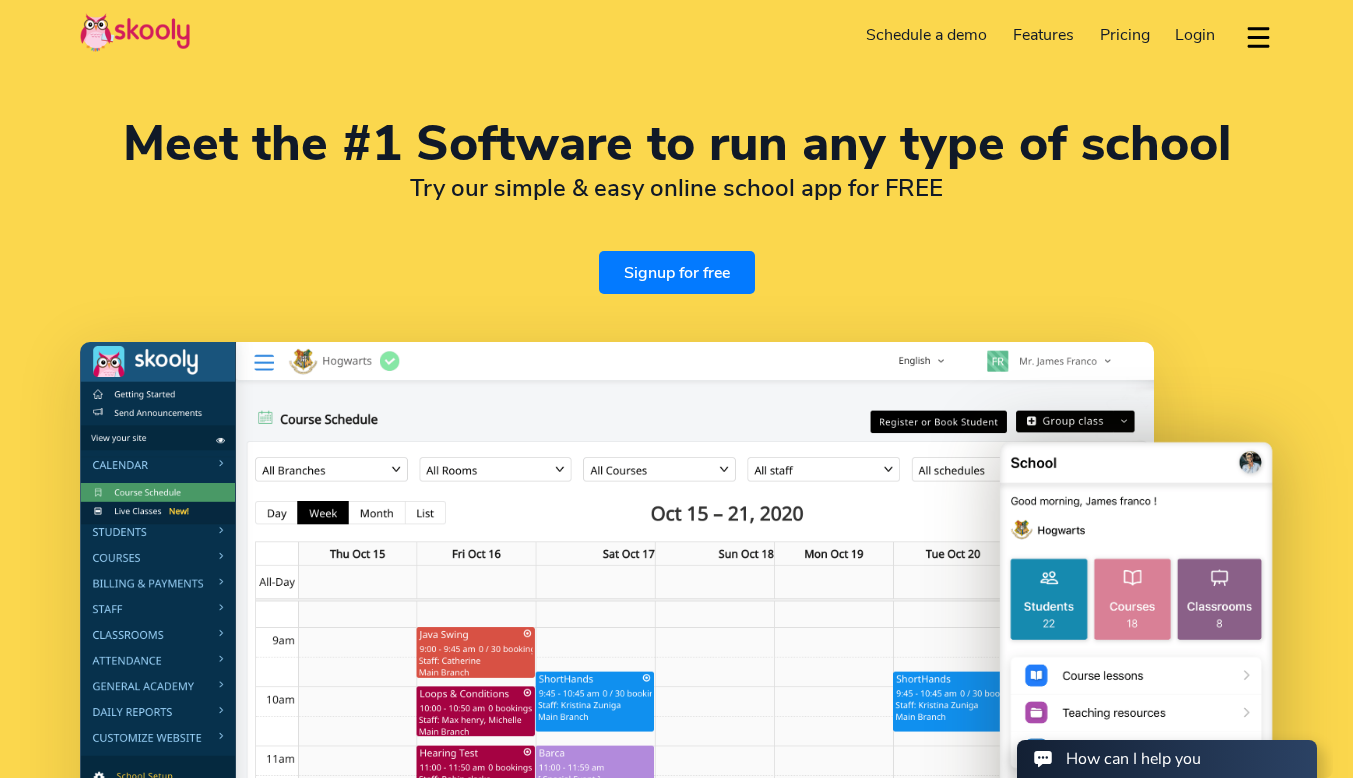 scroll, scrollTop: 0, scrollLeft: 0, axis: both 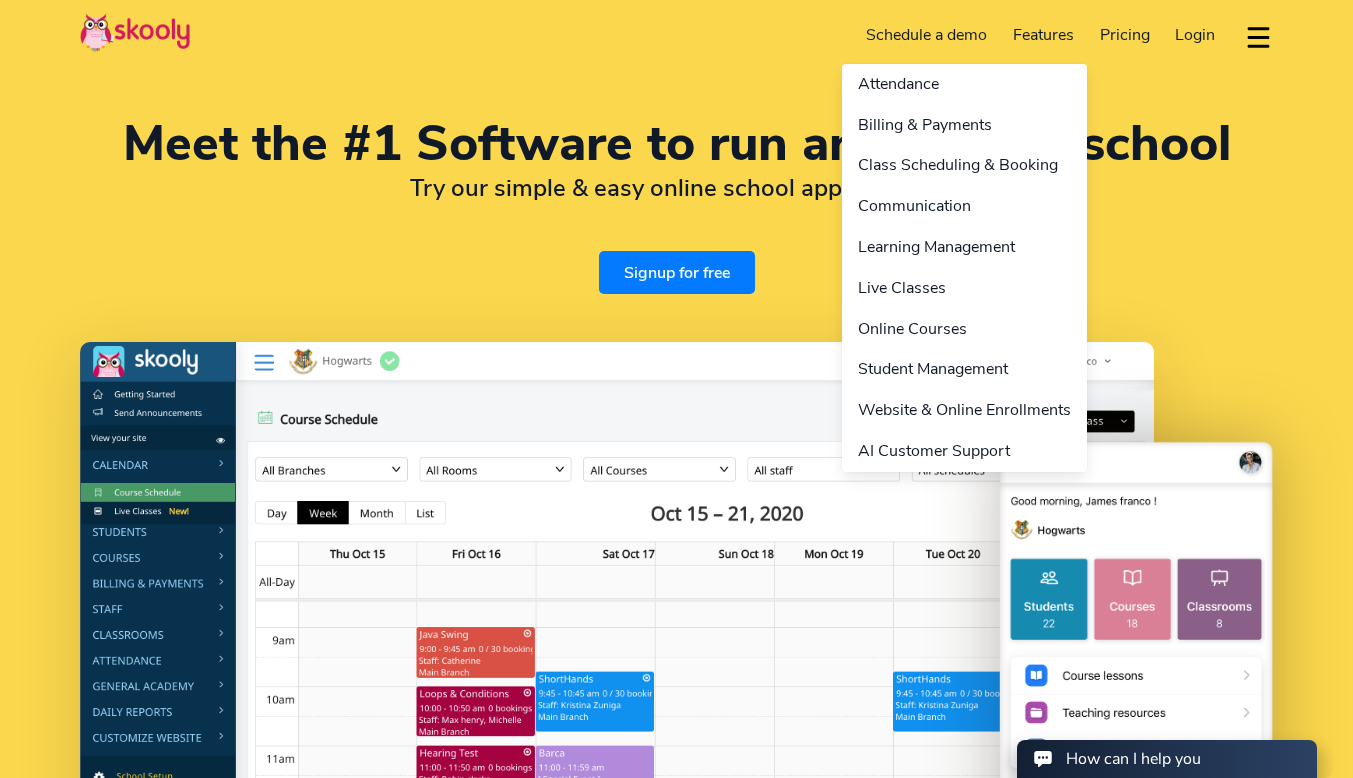 click on "Features" at bounding box center (1043, 35) 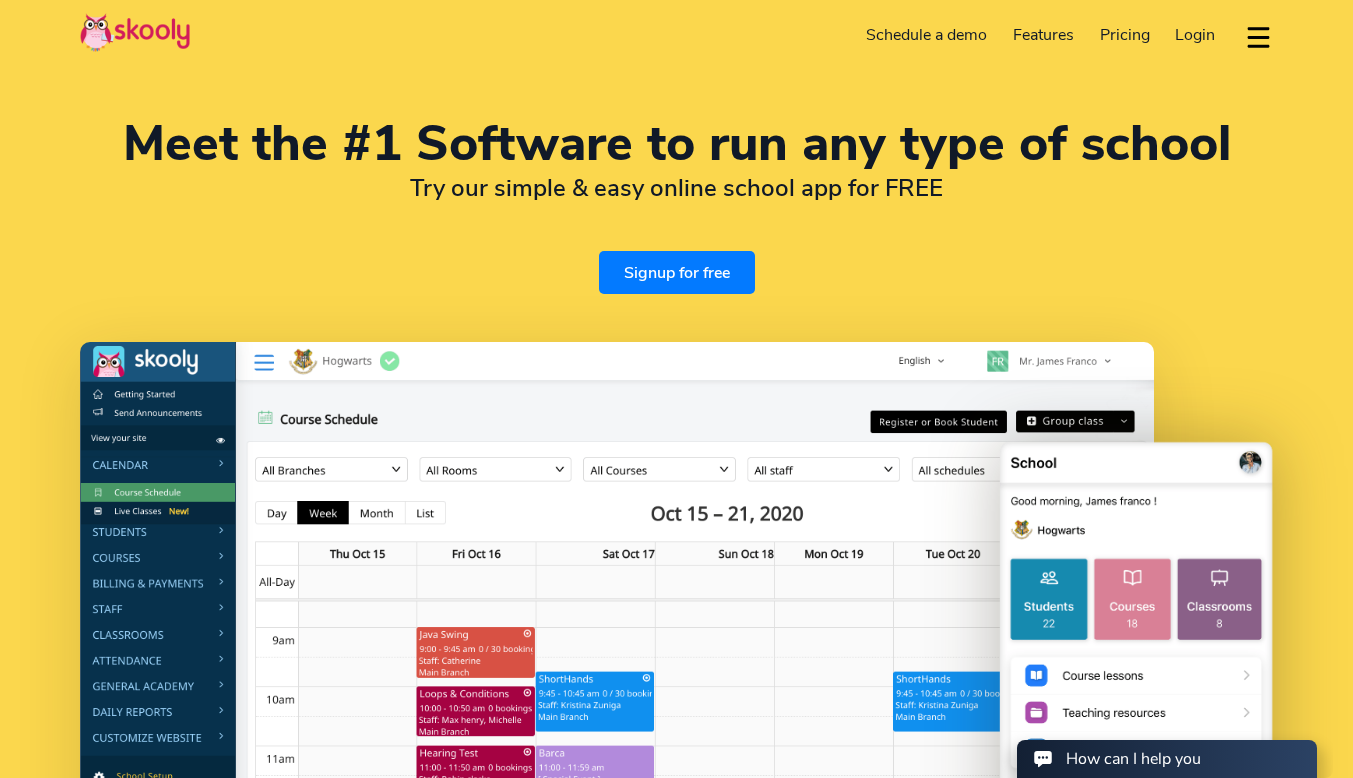 click on "Pricing" at bounding box center [1125, 35] 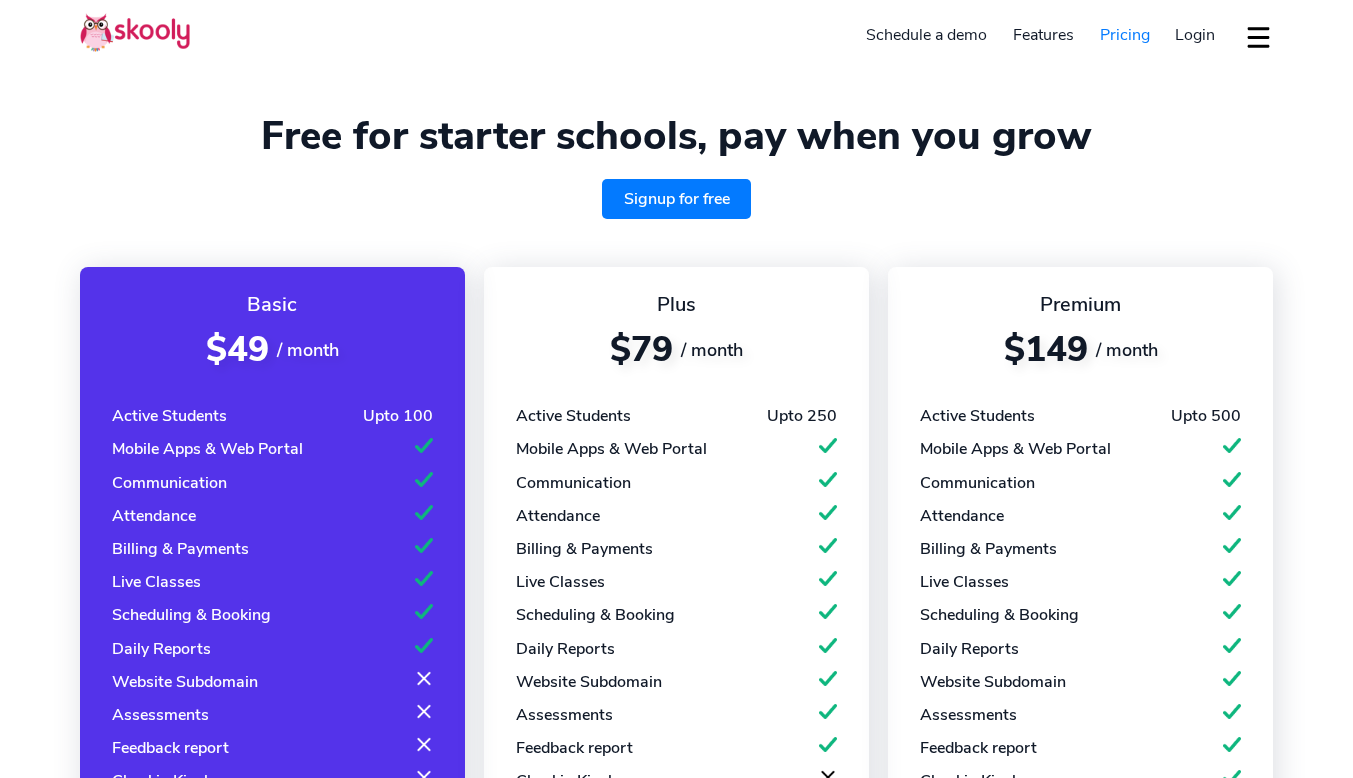 select on "en" 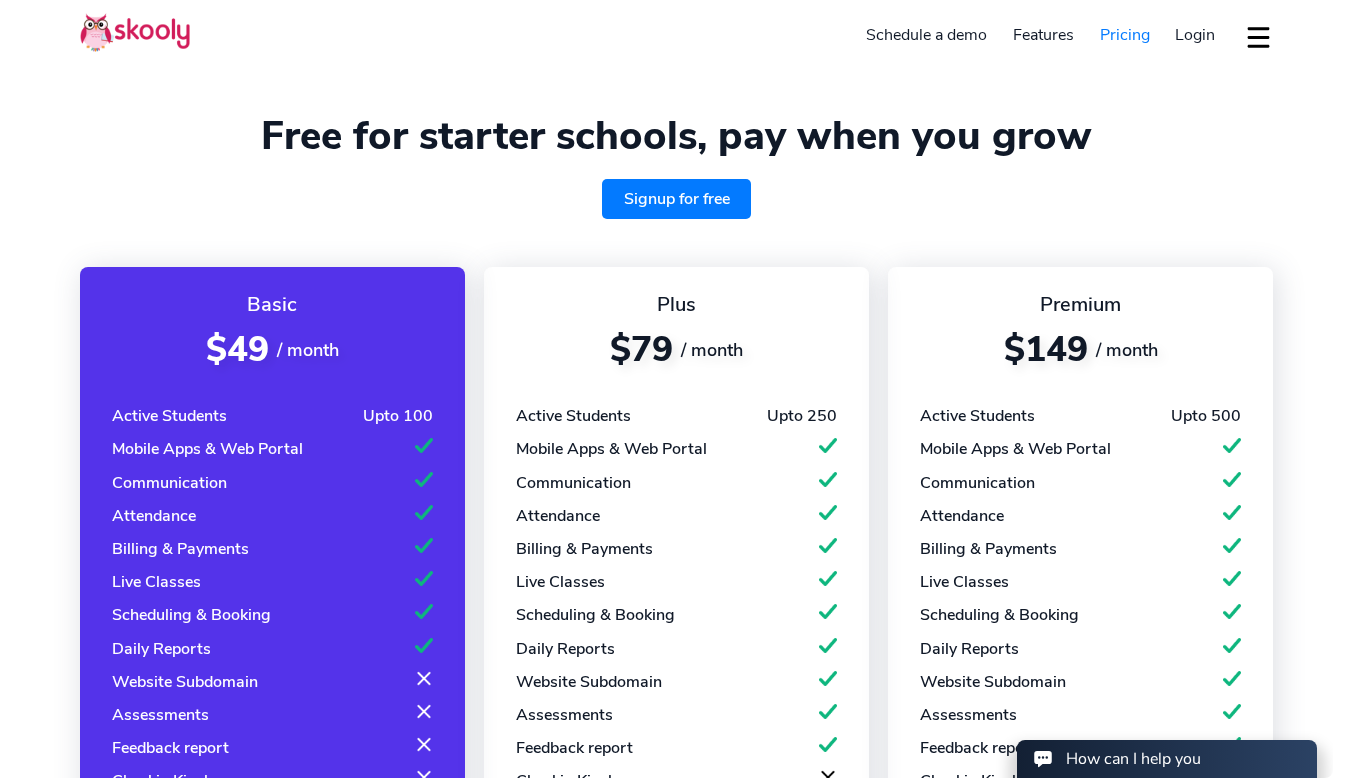 scroll, scrollTop: 0, scrollLeft: 0, axis: both 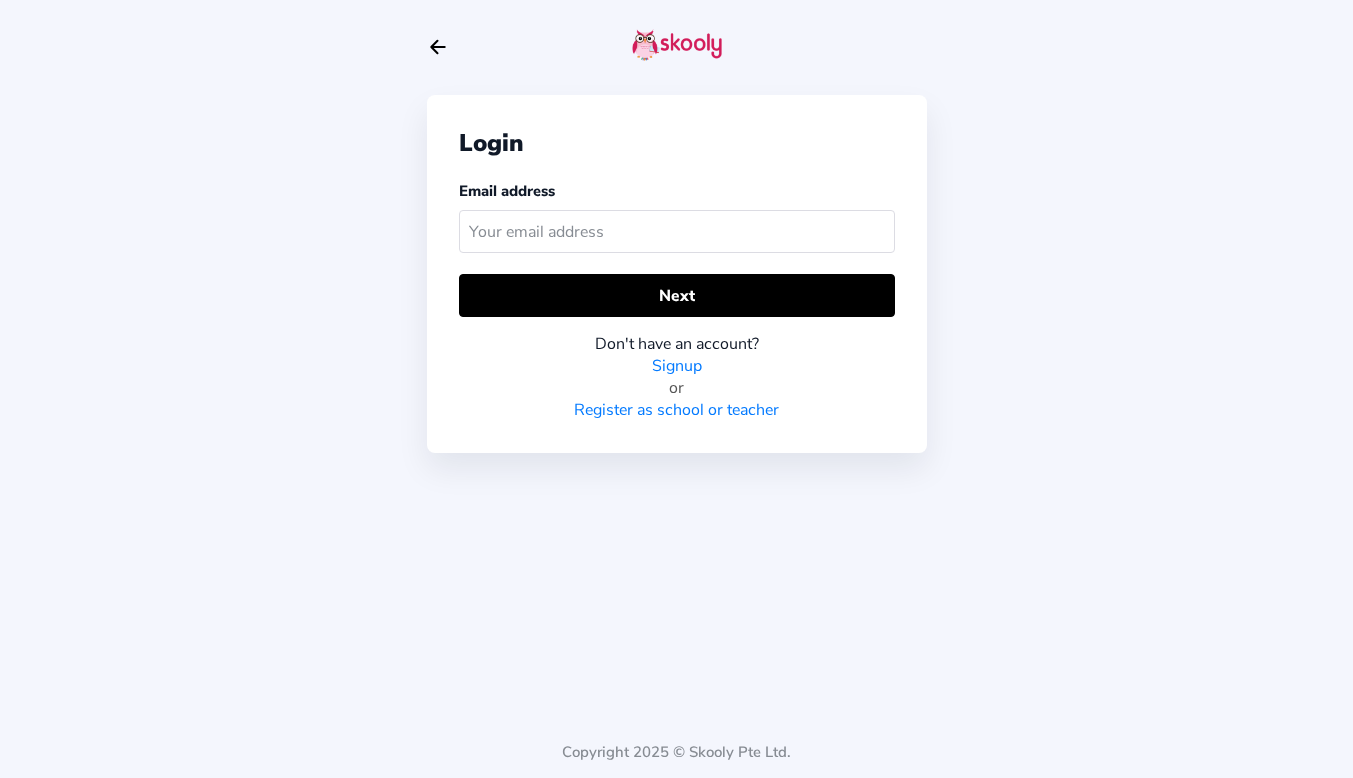 click 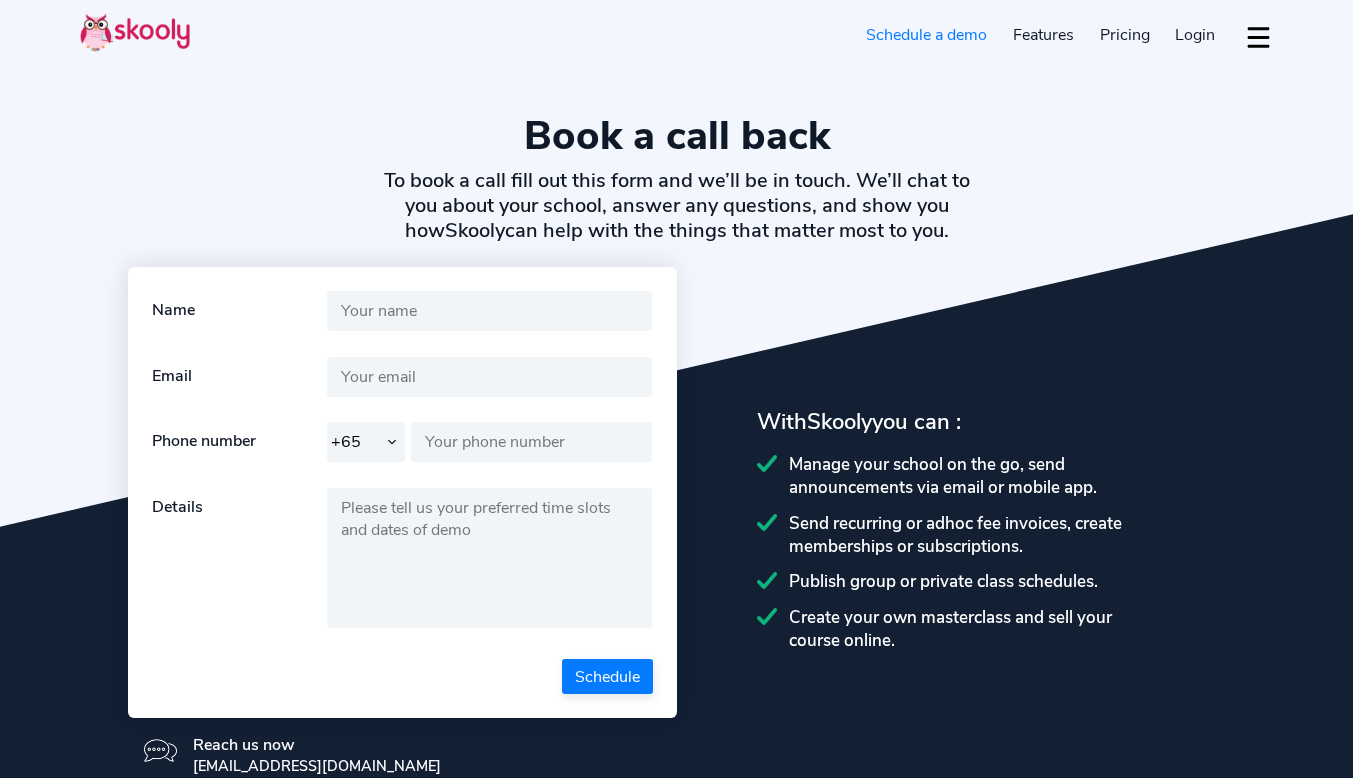select on "65" 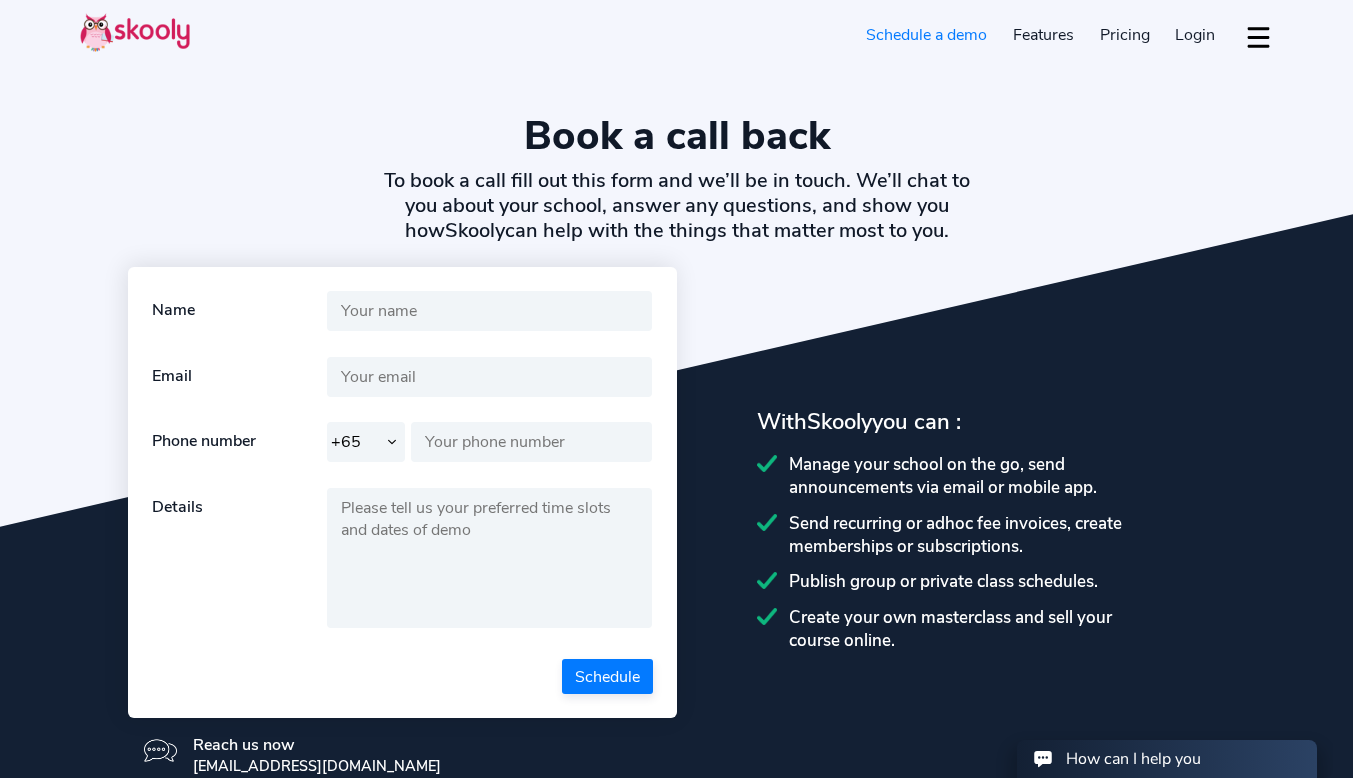 scroll, scrollTop: 0, scrollLeft: 0, axis: both 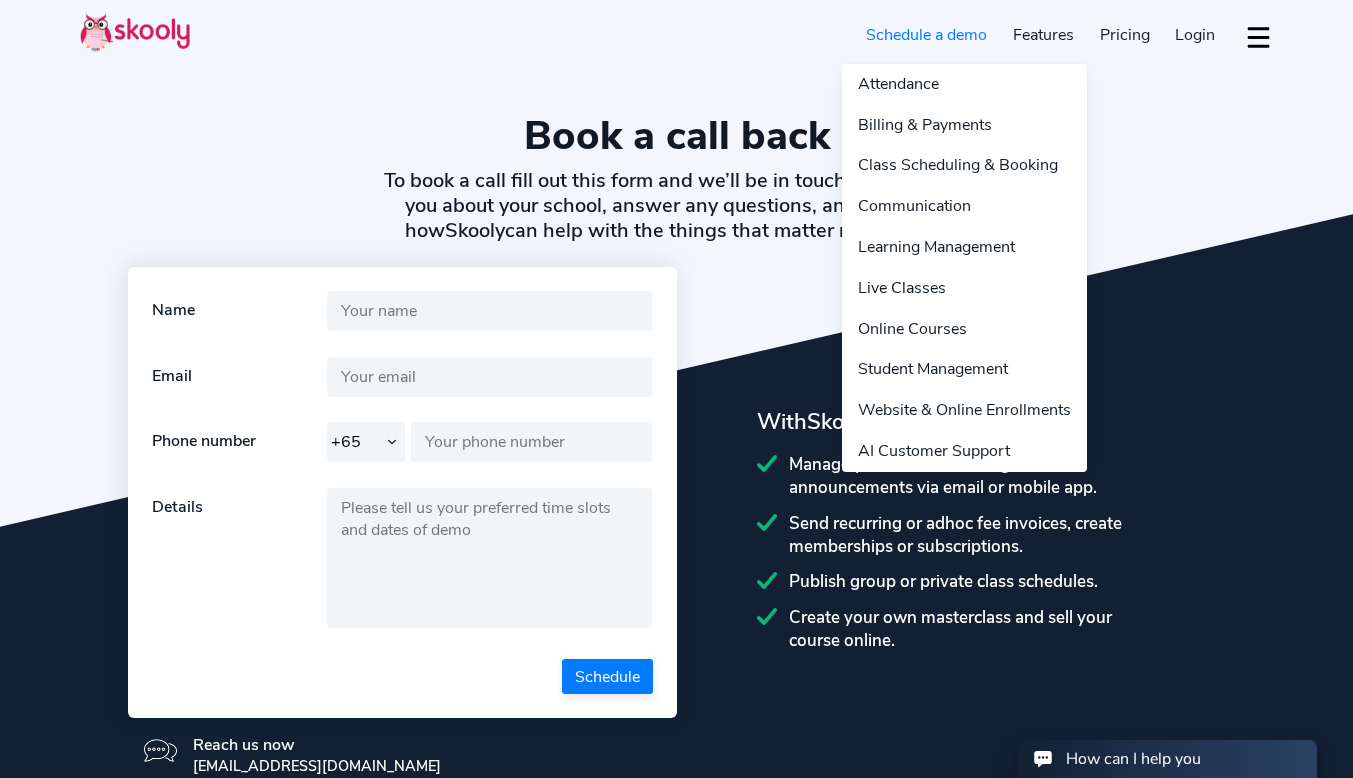 click on "Features" at bounding box center (1043, 35) 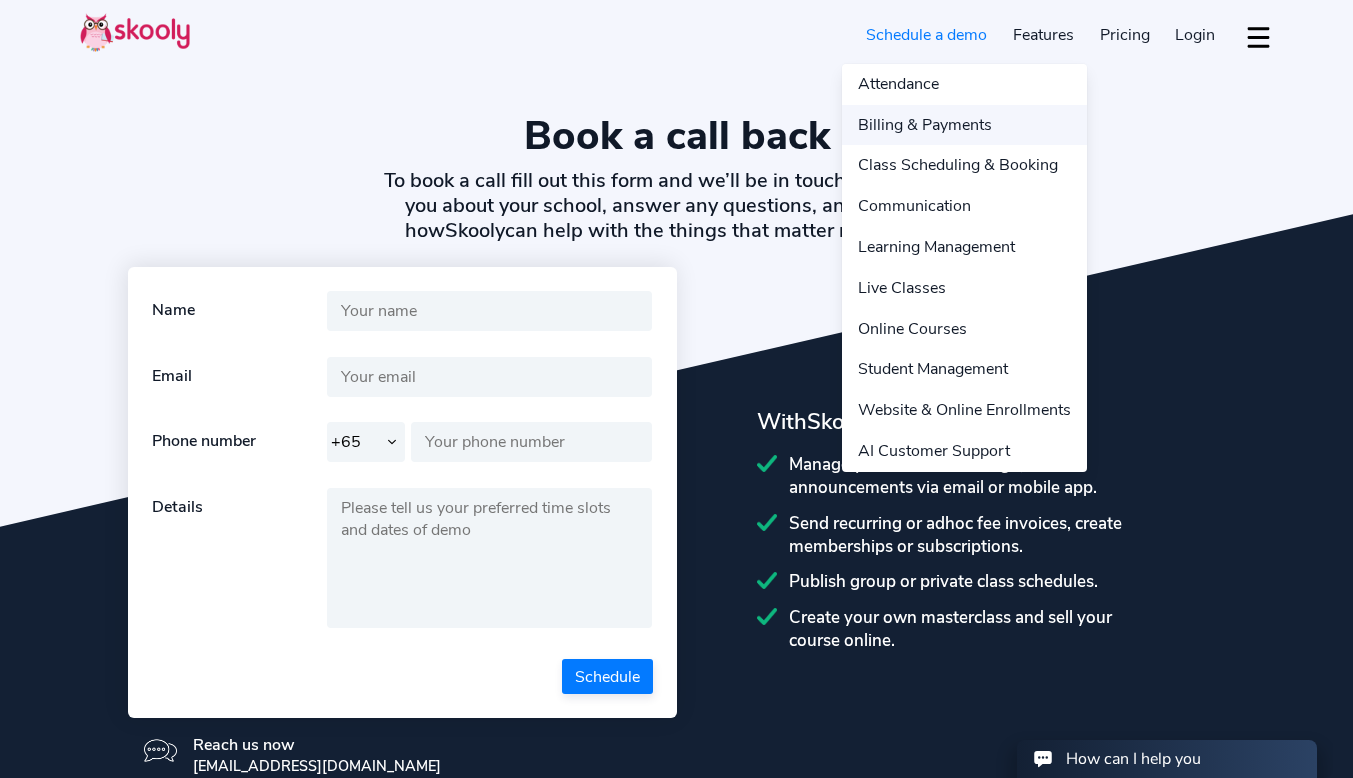 click on "Billing & Payments" at bounding box center (964, 125) 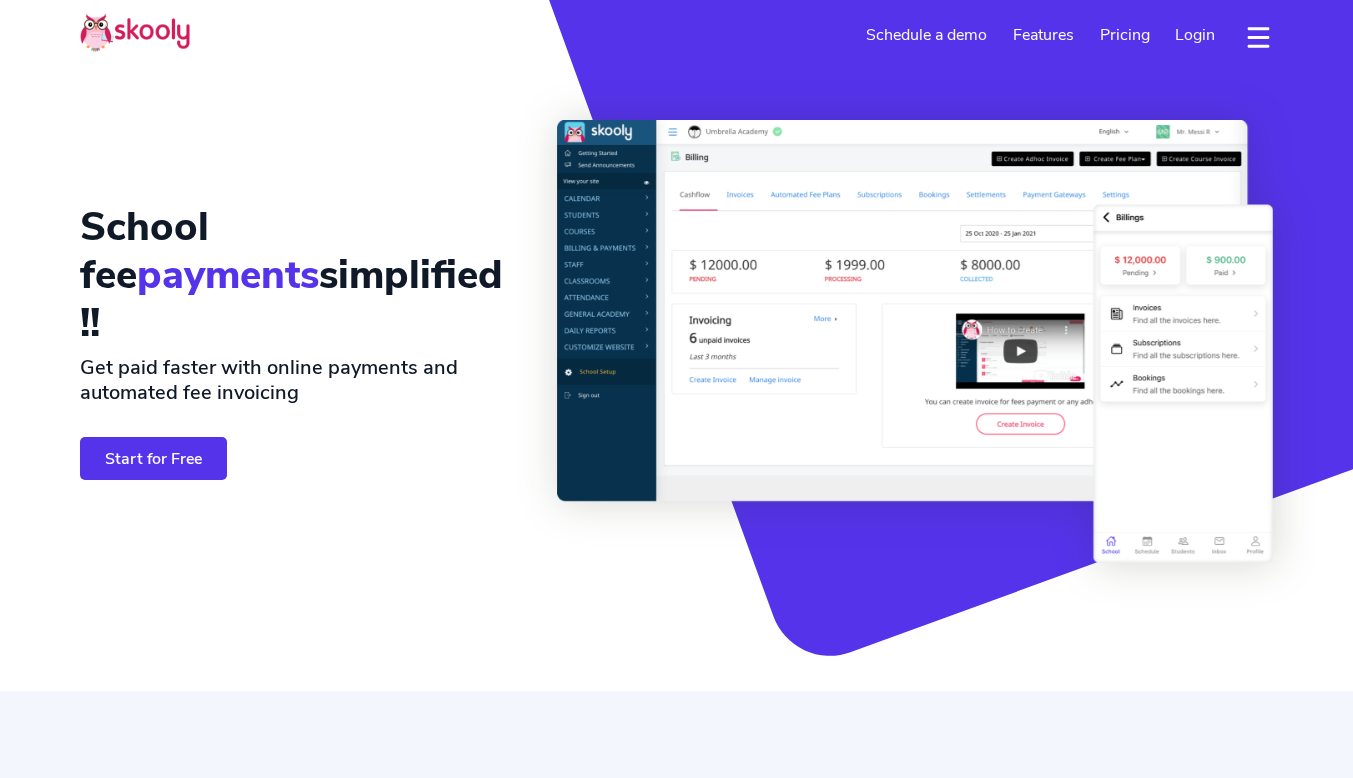 select on "en" 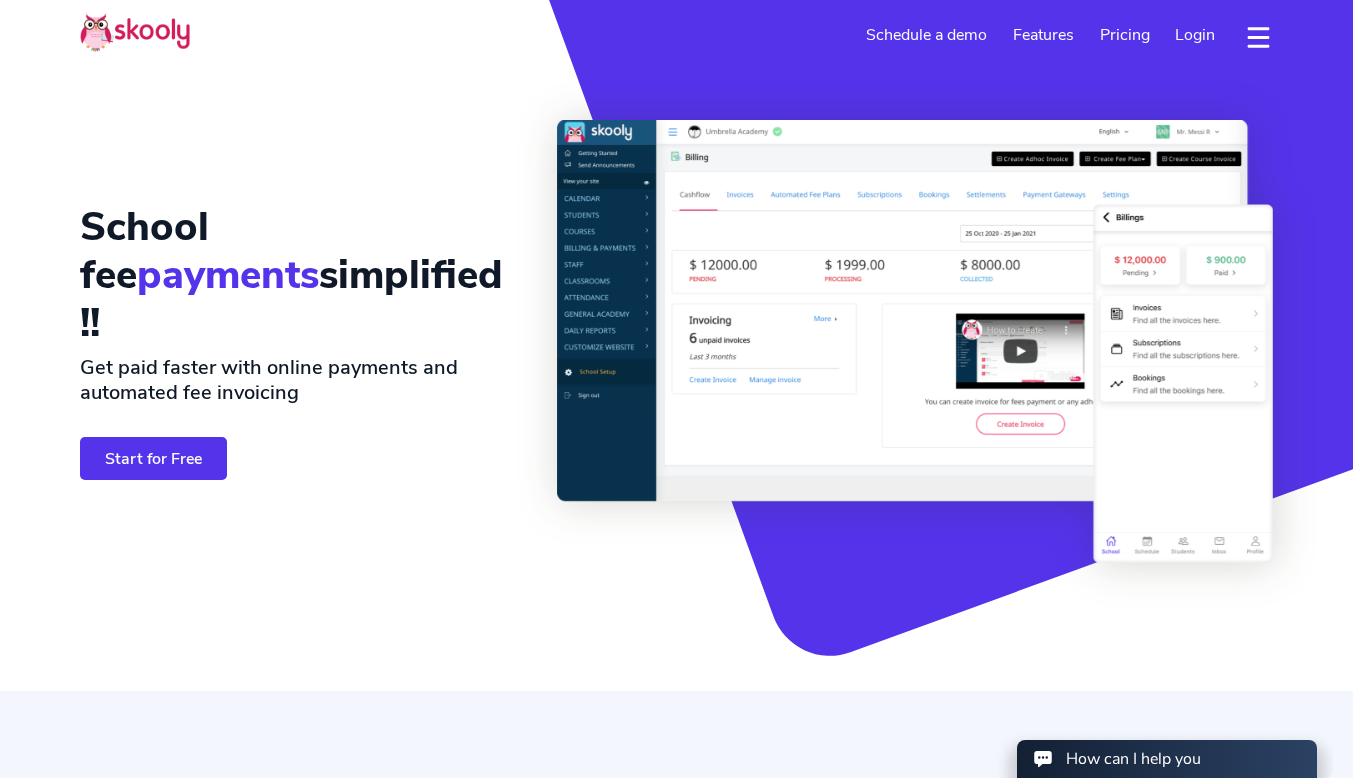 scroll, scrollTop: 0, scrollLeft: 0, axis: both 